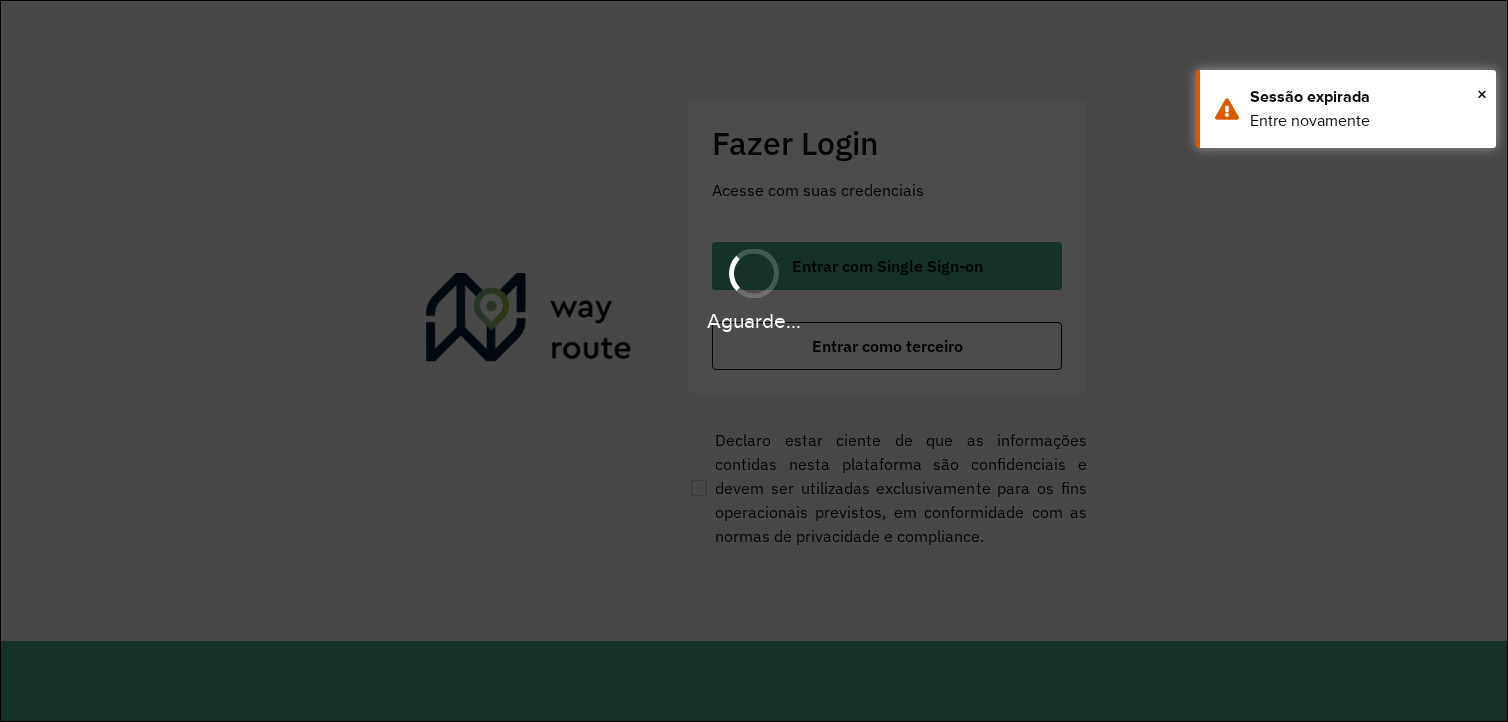 scroll, scrollTop: 0, scrollLeft: 0, axis: both 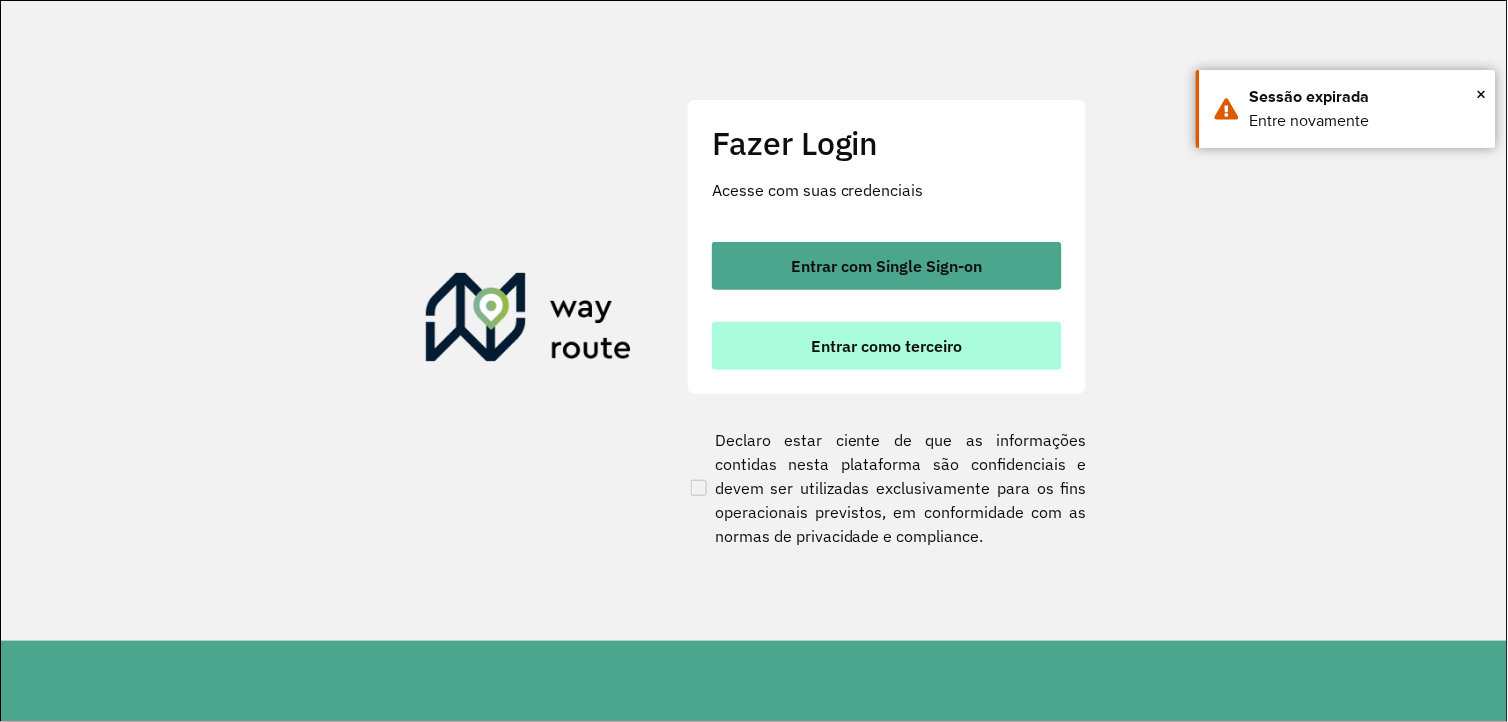 click on "Entrar como terceiro" at bounding box center (887, 346) 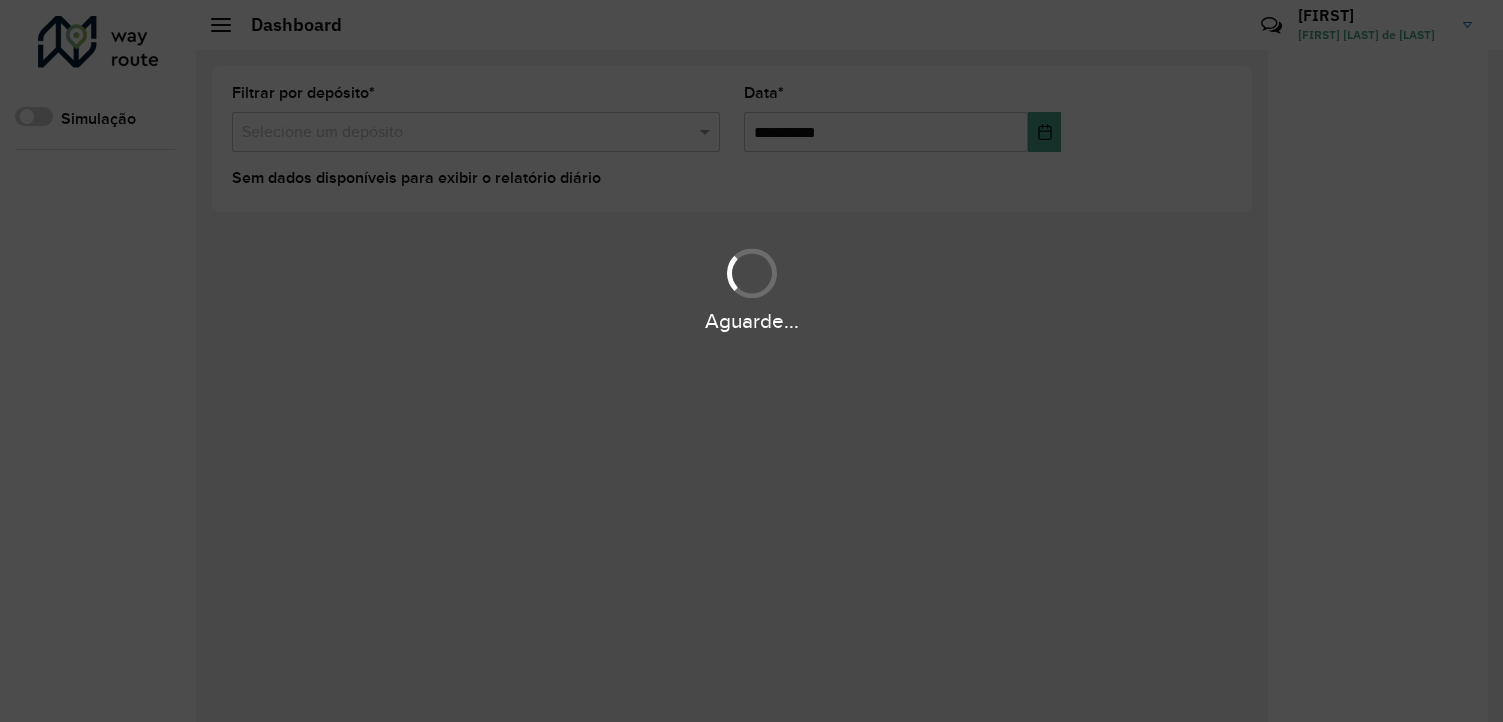 scroll, scrollTop: 0, scrollLeft: 0, axis: both 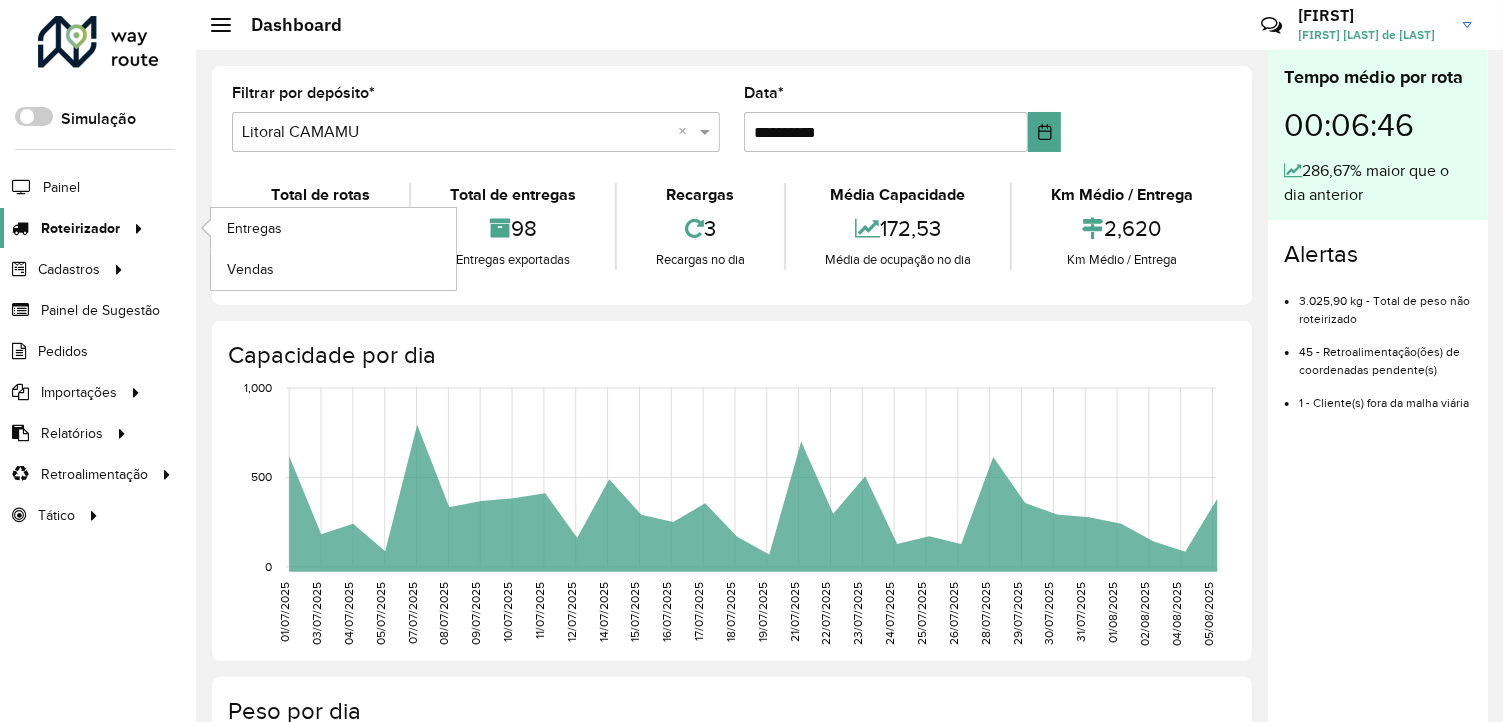 click 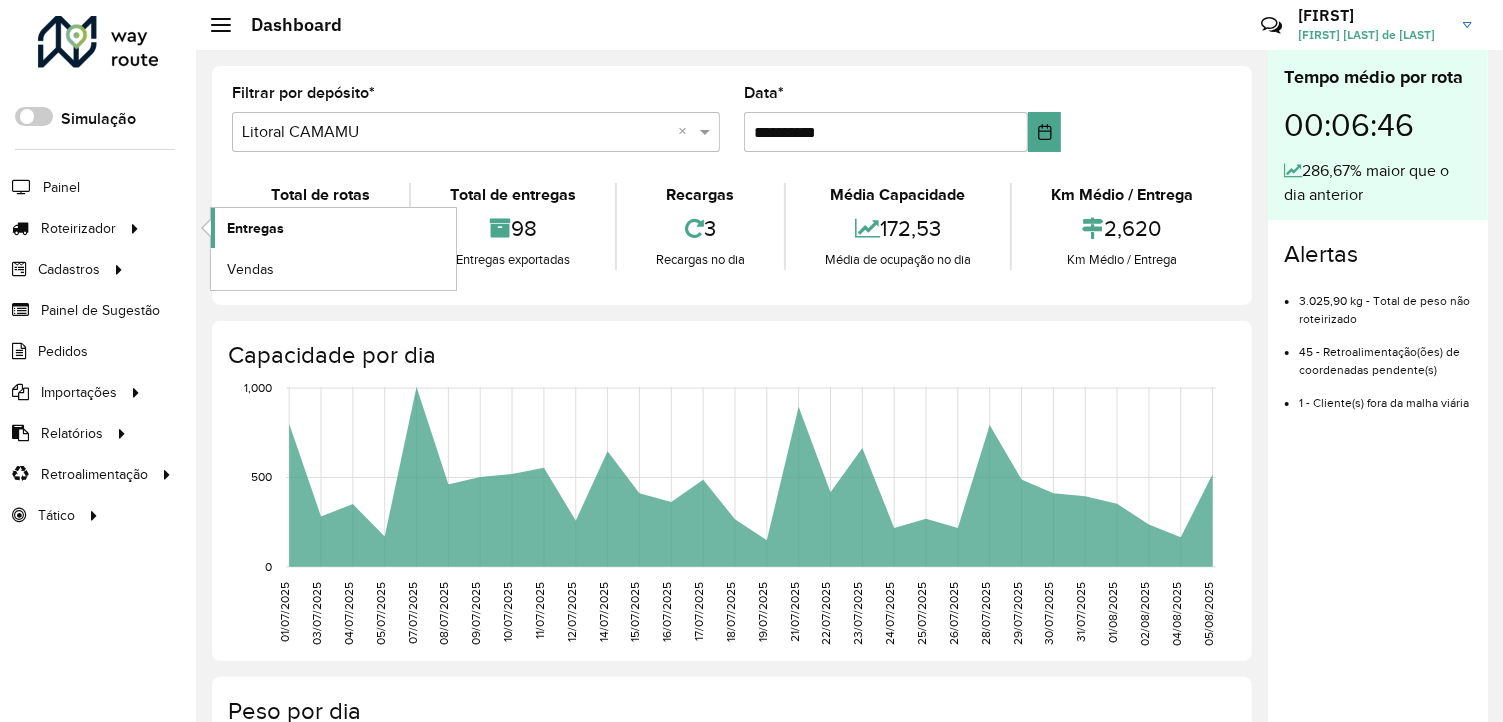 click on "Entregas" 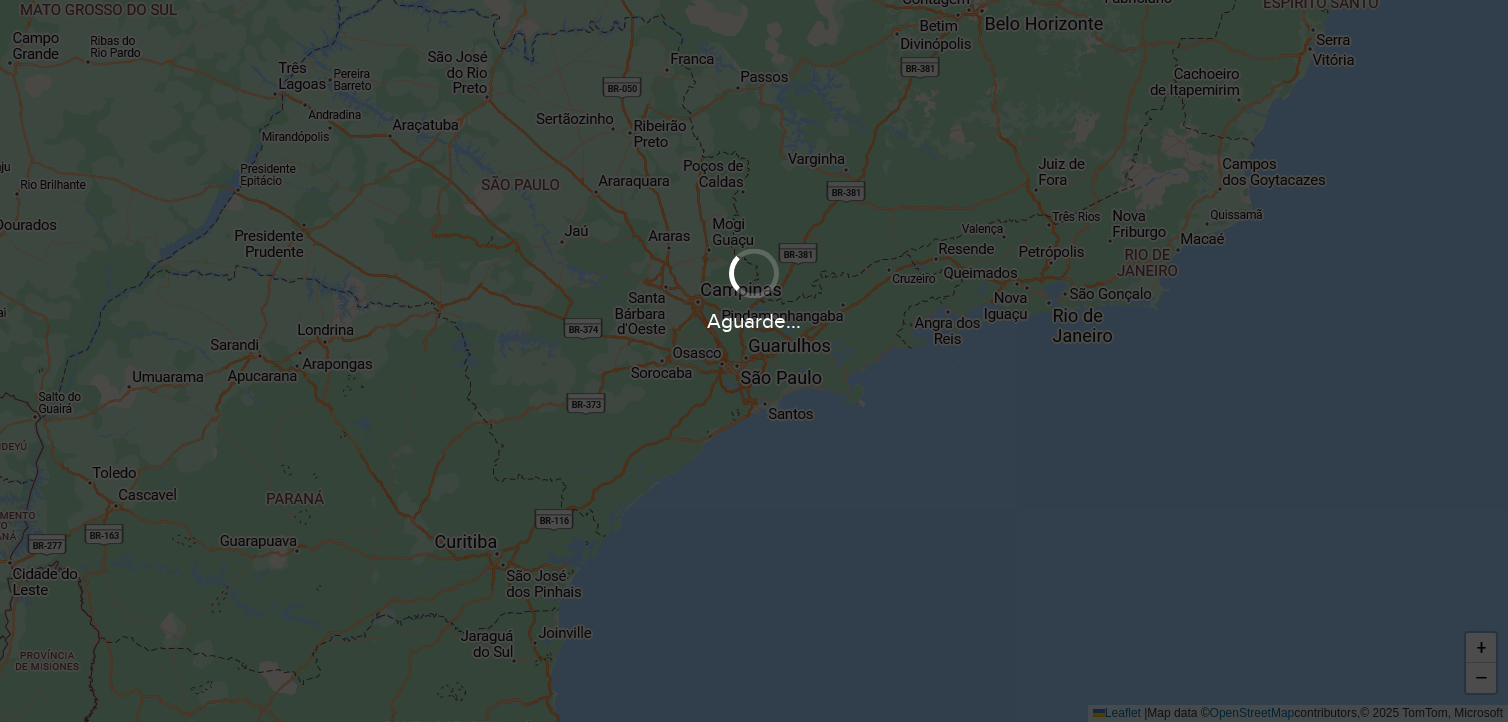 scroll, scrollTop: 0, scrollLeft: 0, axis: both 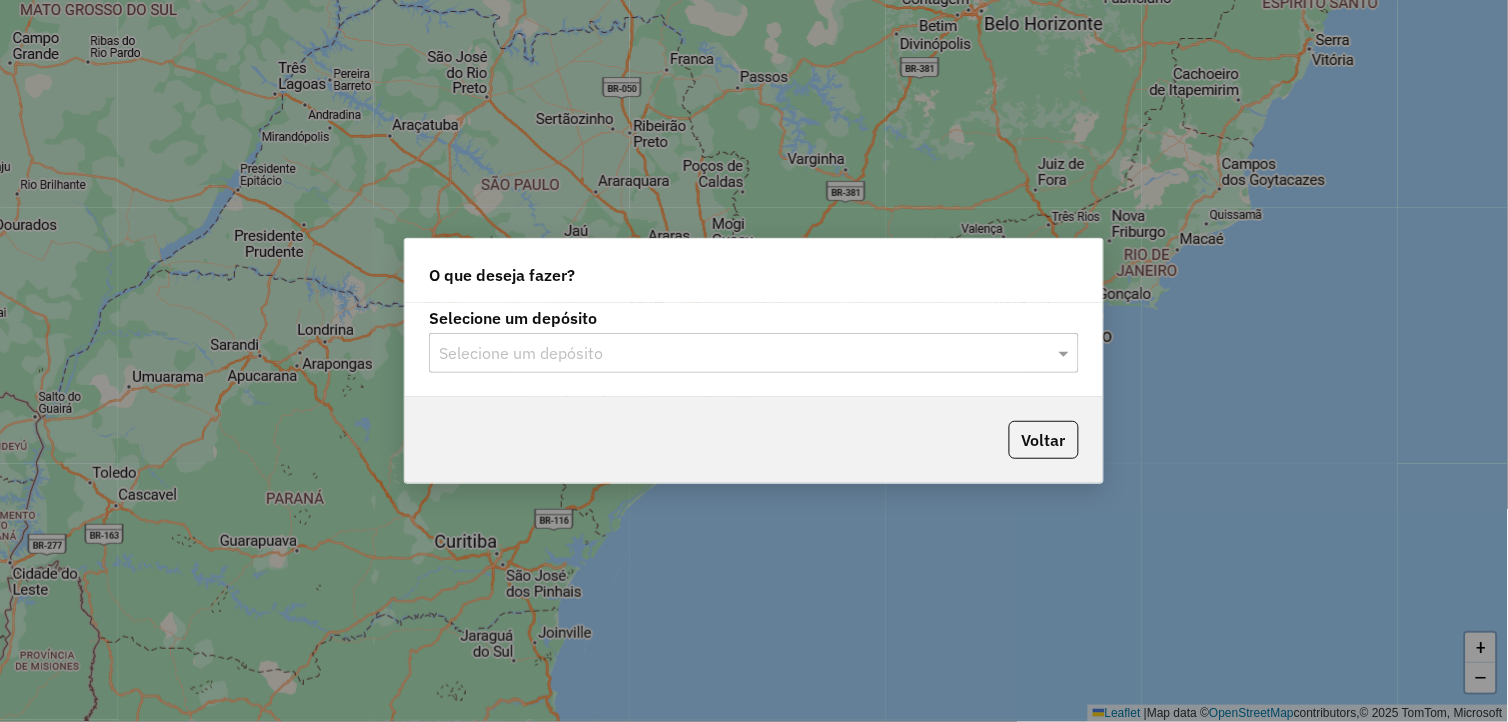 click 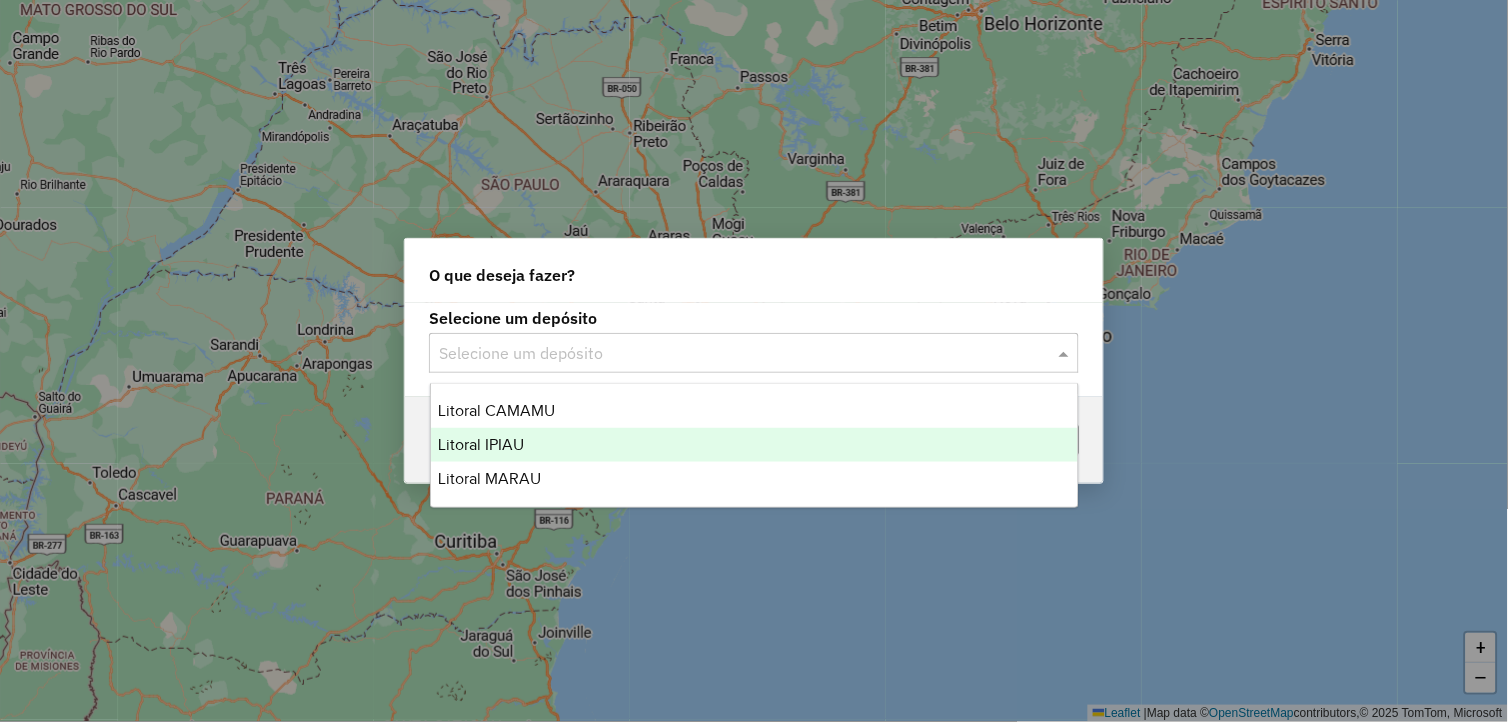click on "Litoral IPIAU" at bounding box center [755, 445] 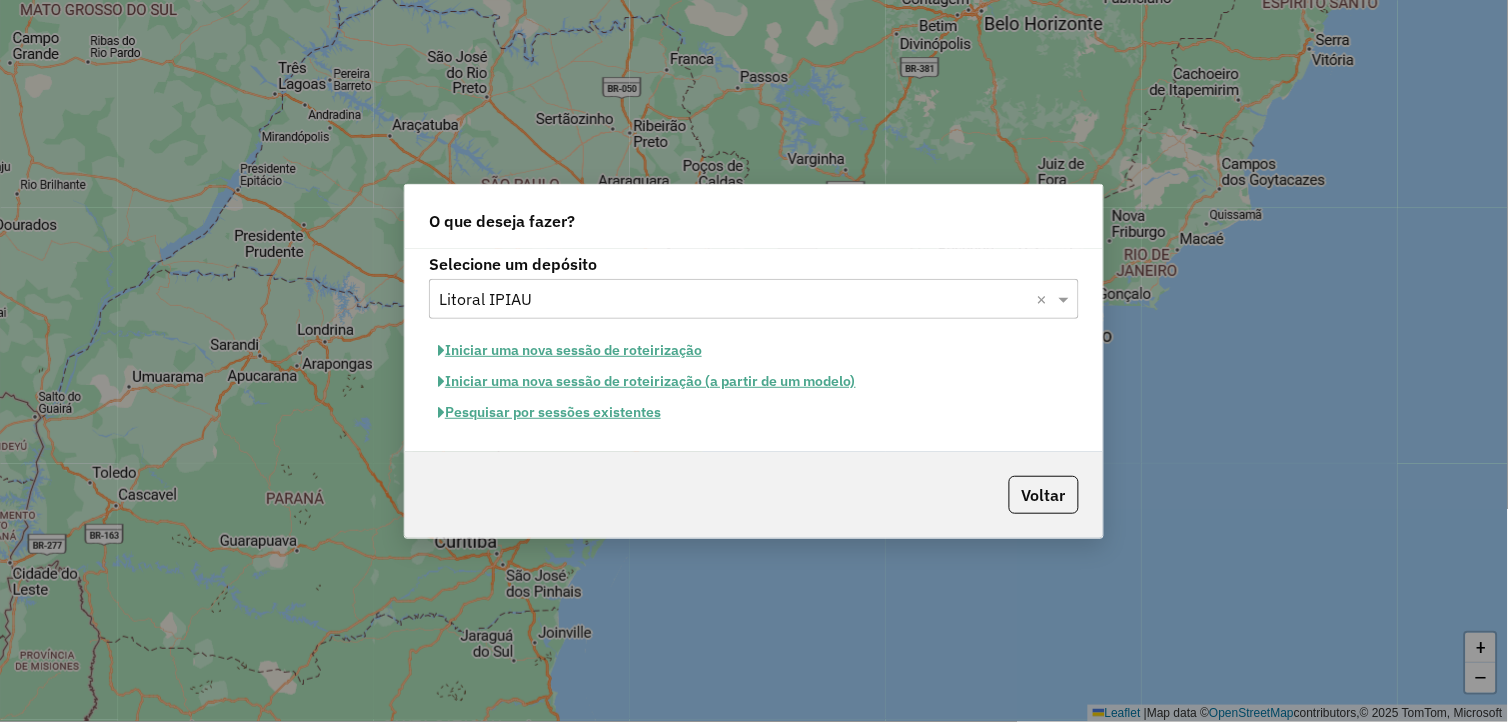 click on "Pesquisar por sessões existentes" 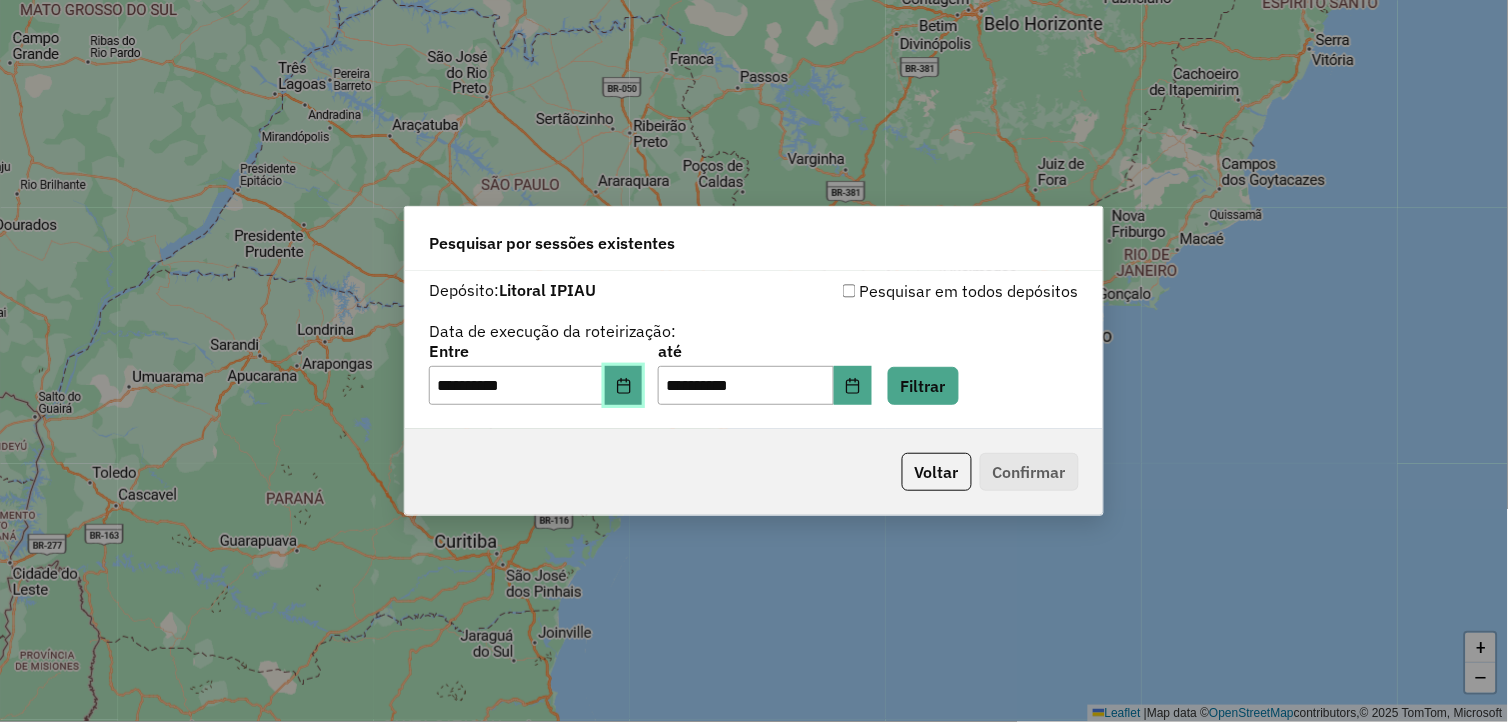 click 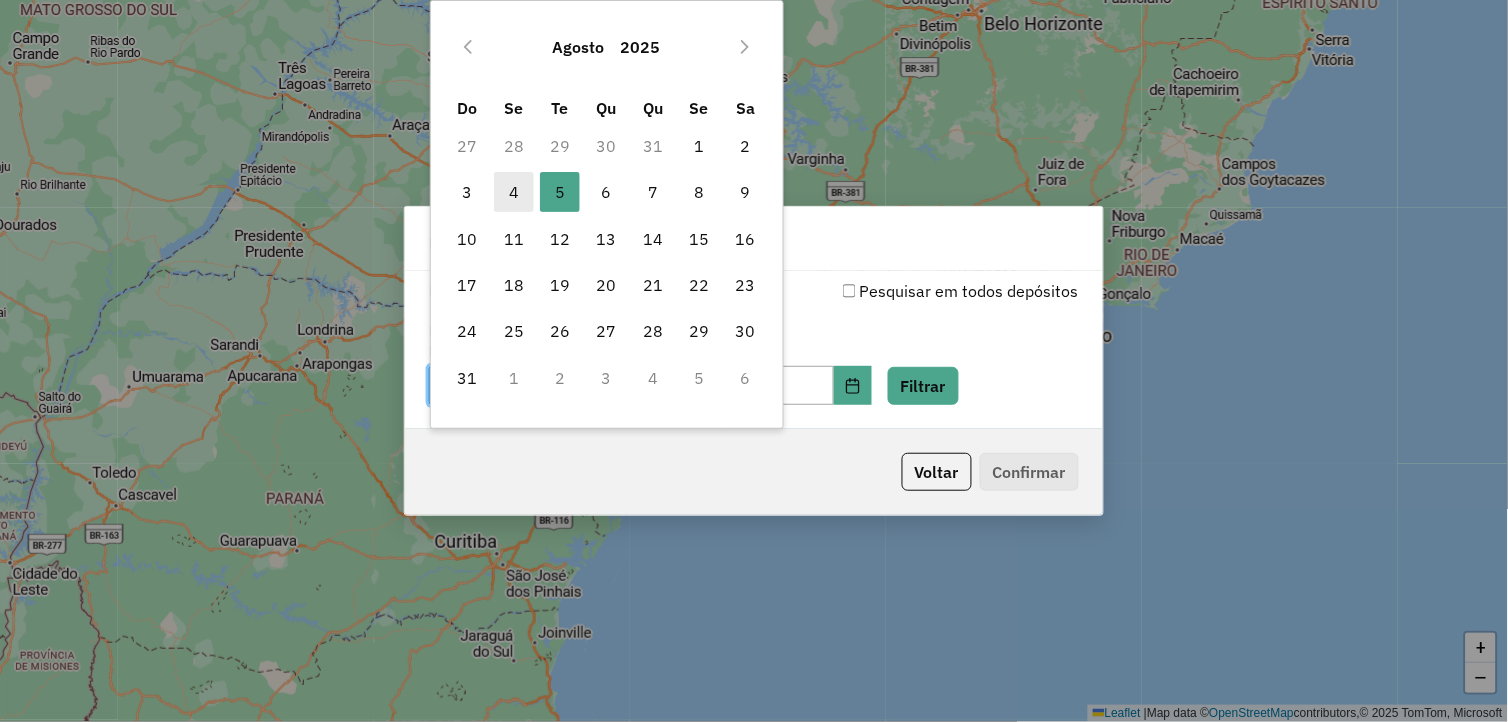 click on "4" at bounding box center (514, 192) 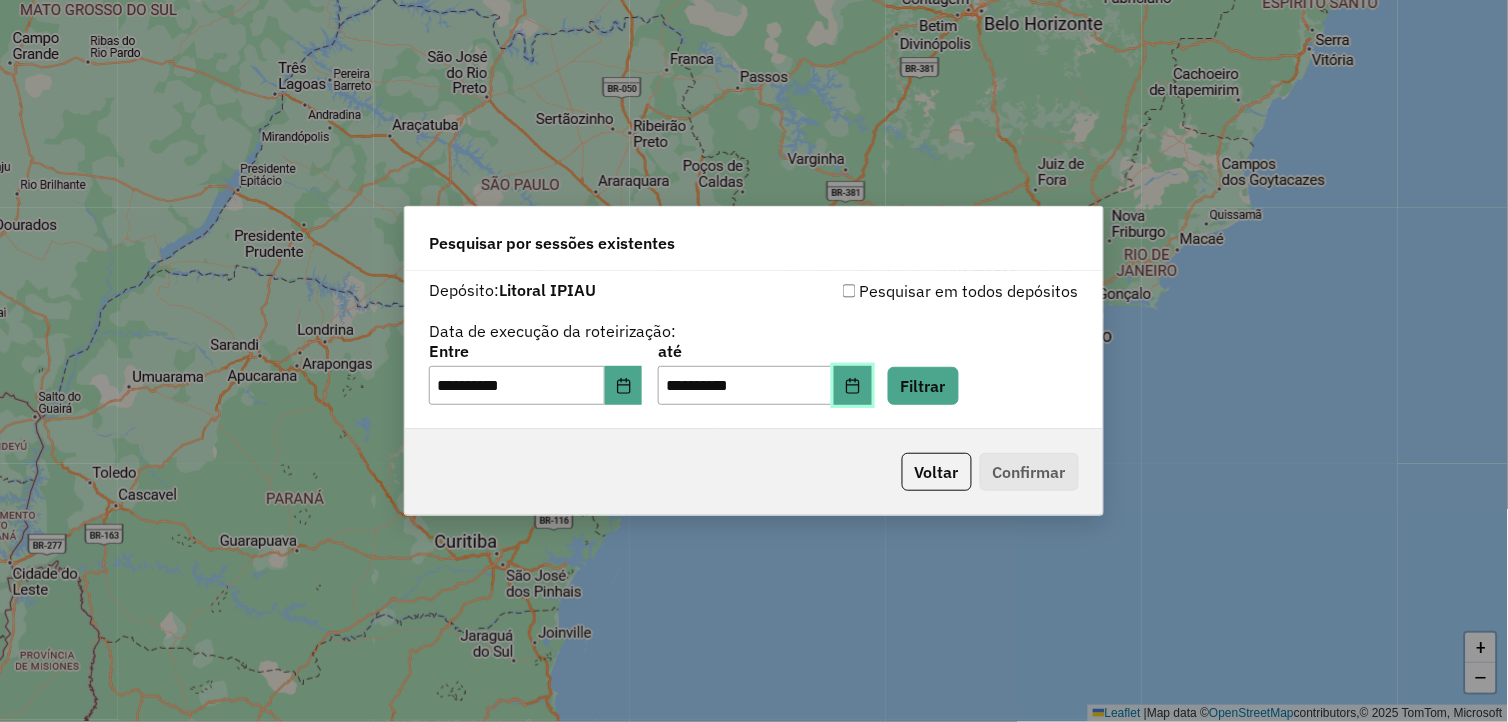 click 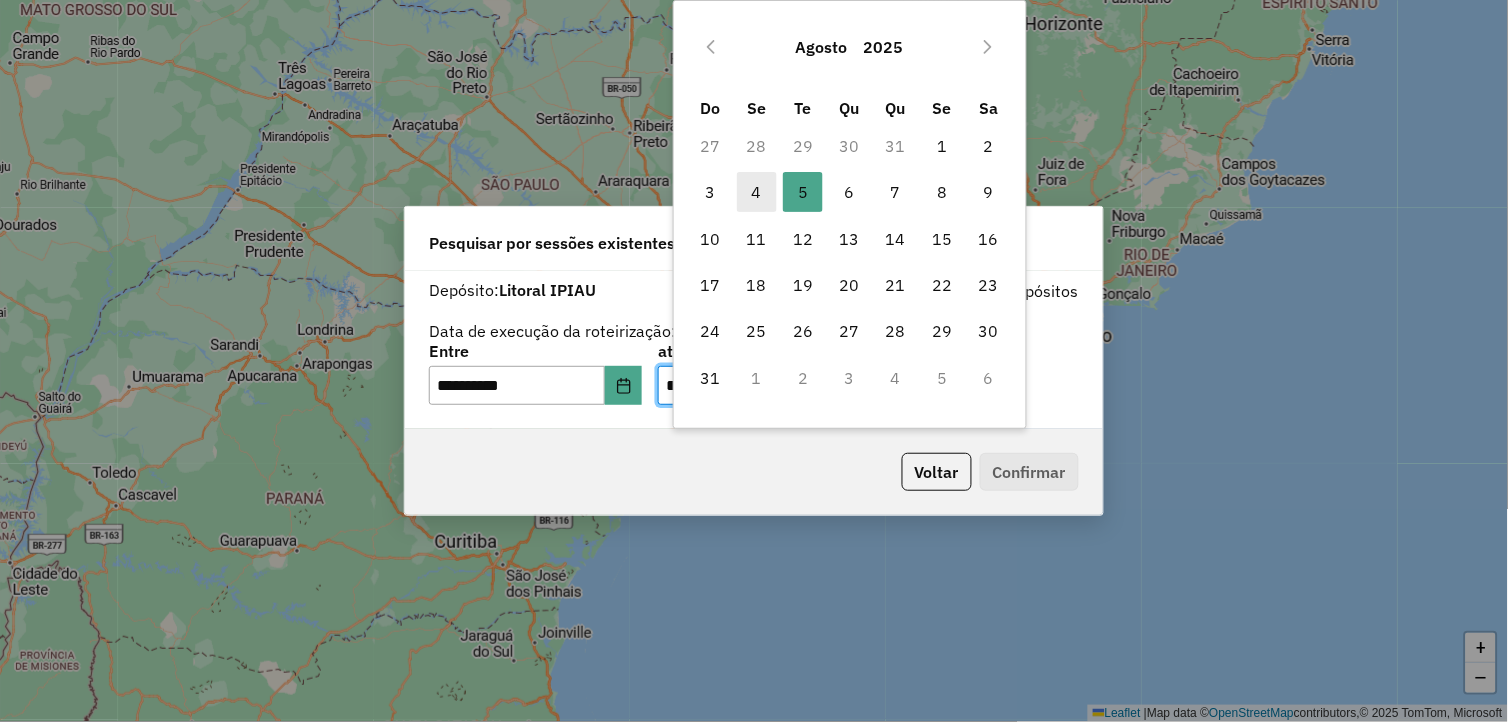 click on "4" at bounding box center (757, 192) 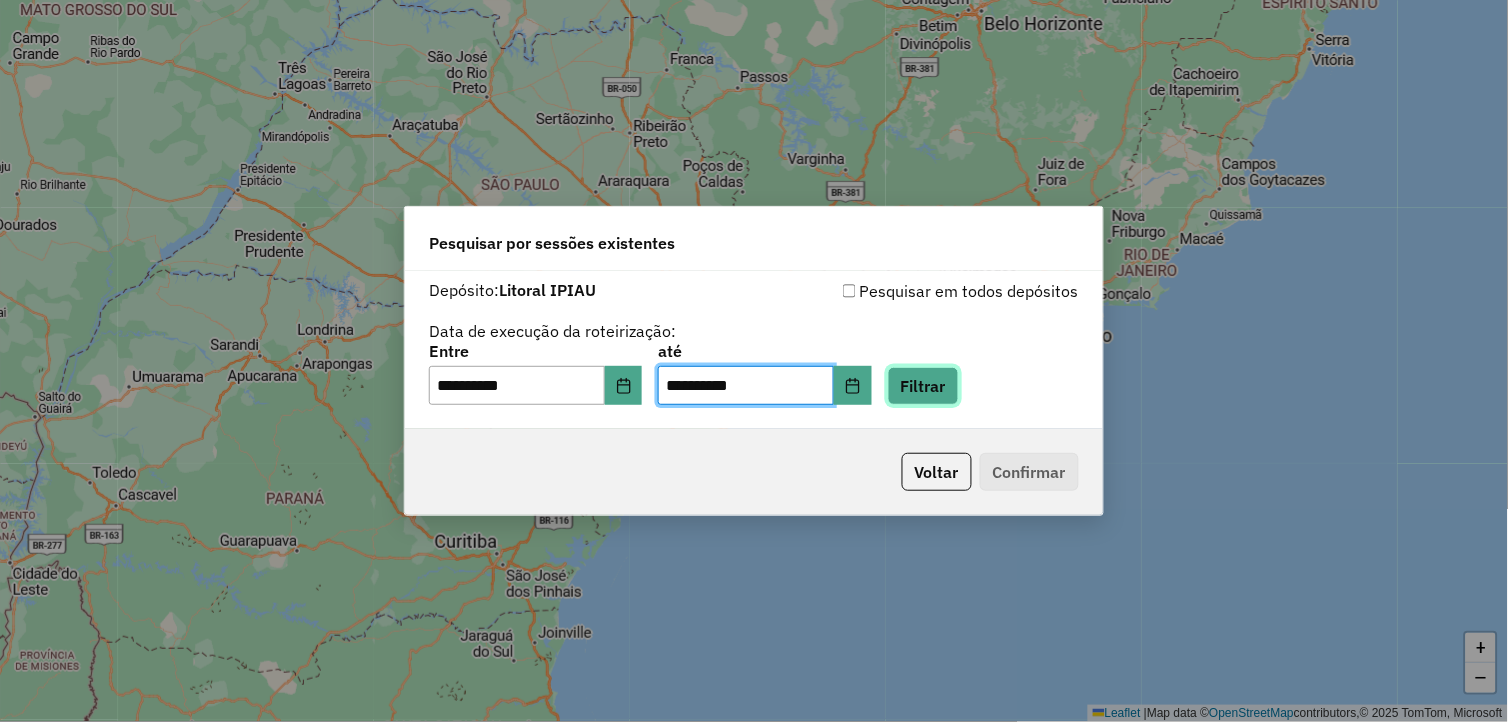 click on "Filtrar" 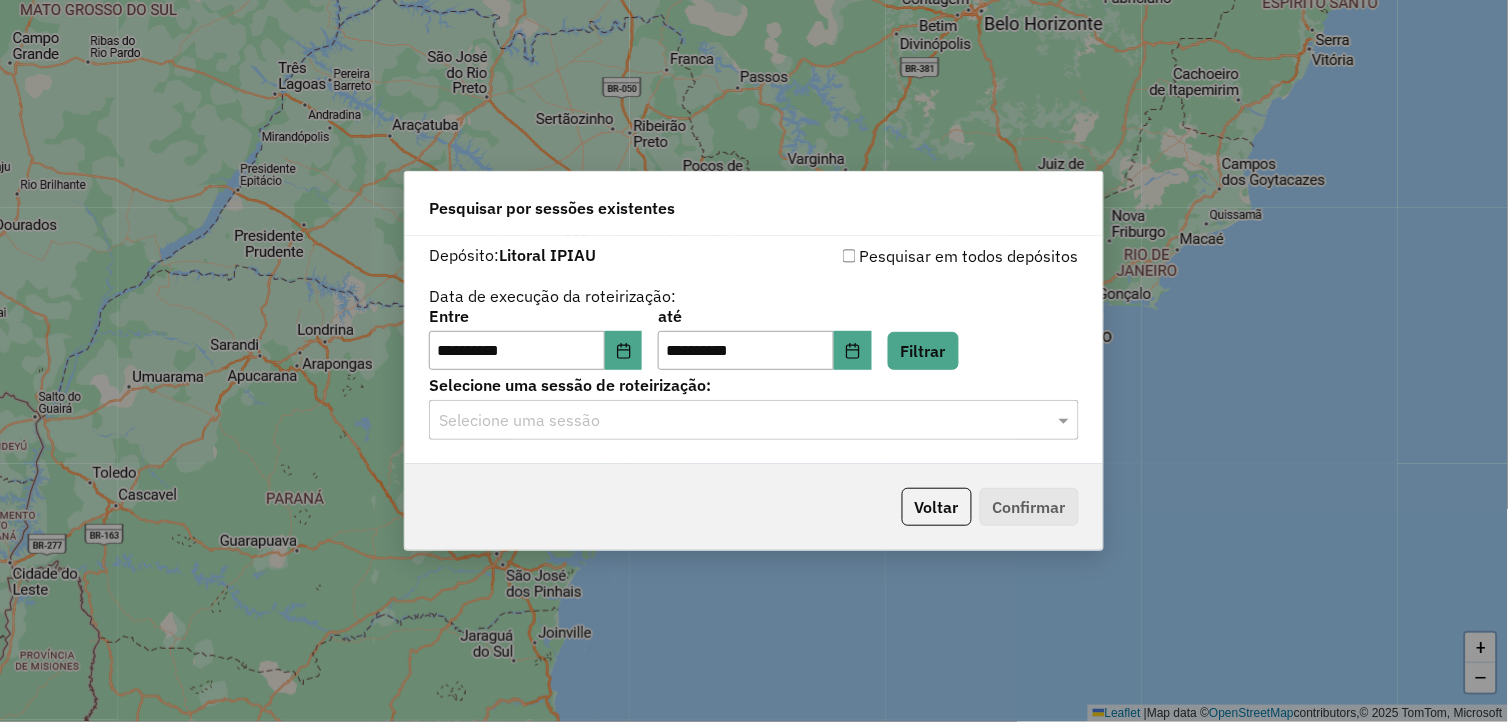 click 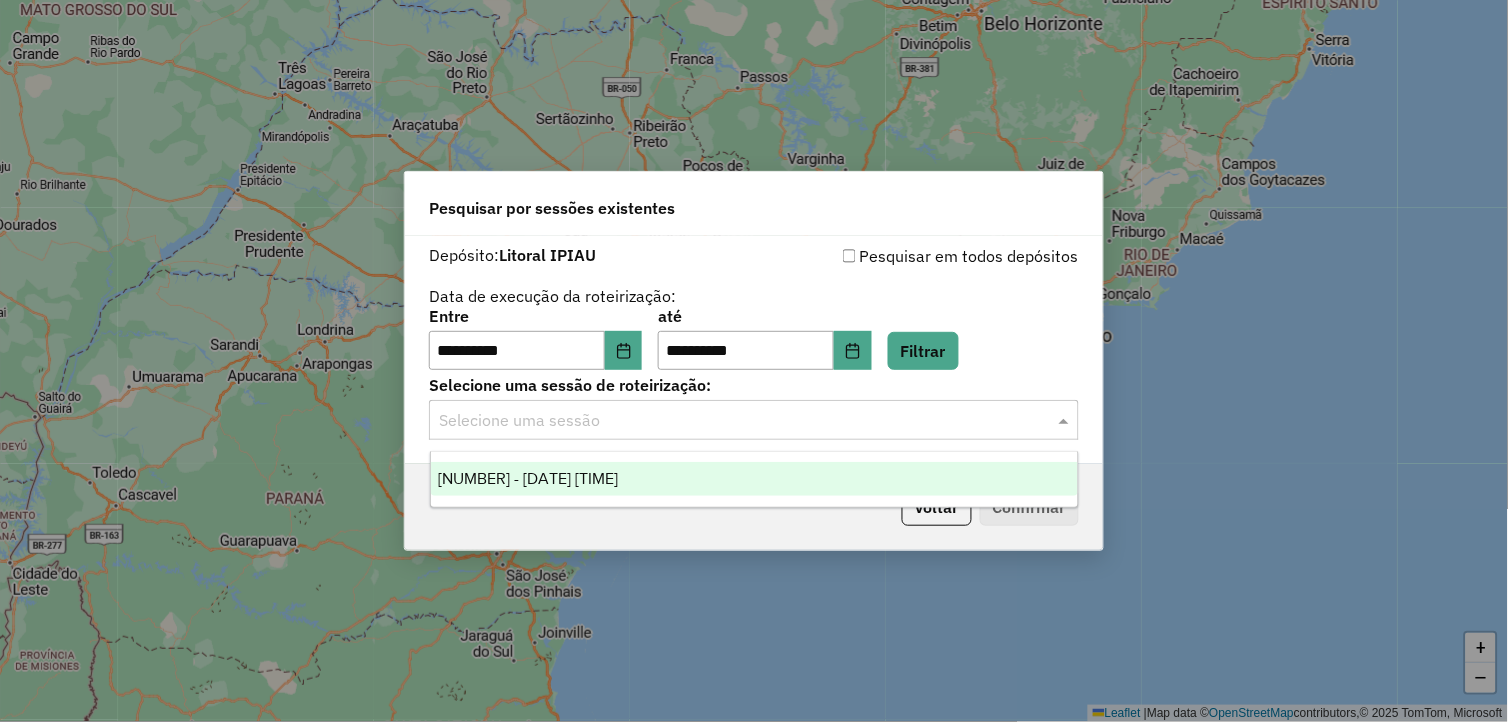 click on "[NUMBER] - [DATE] [TIME]" at bounding box center [755, 479] 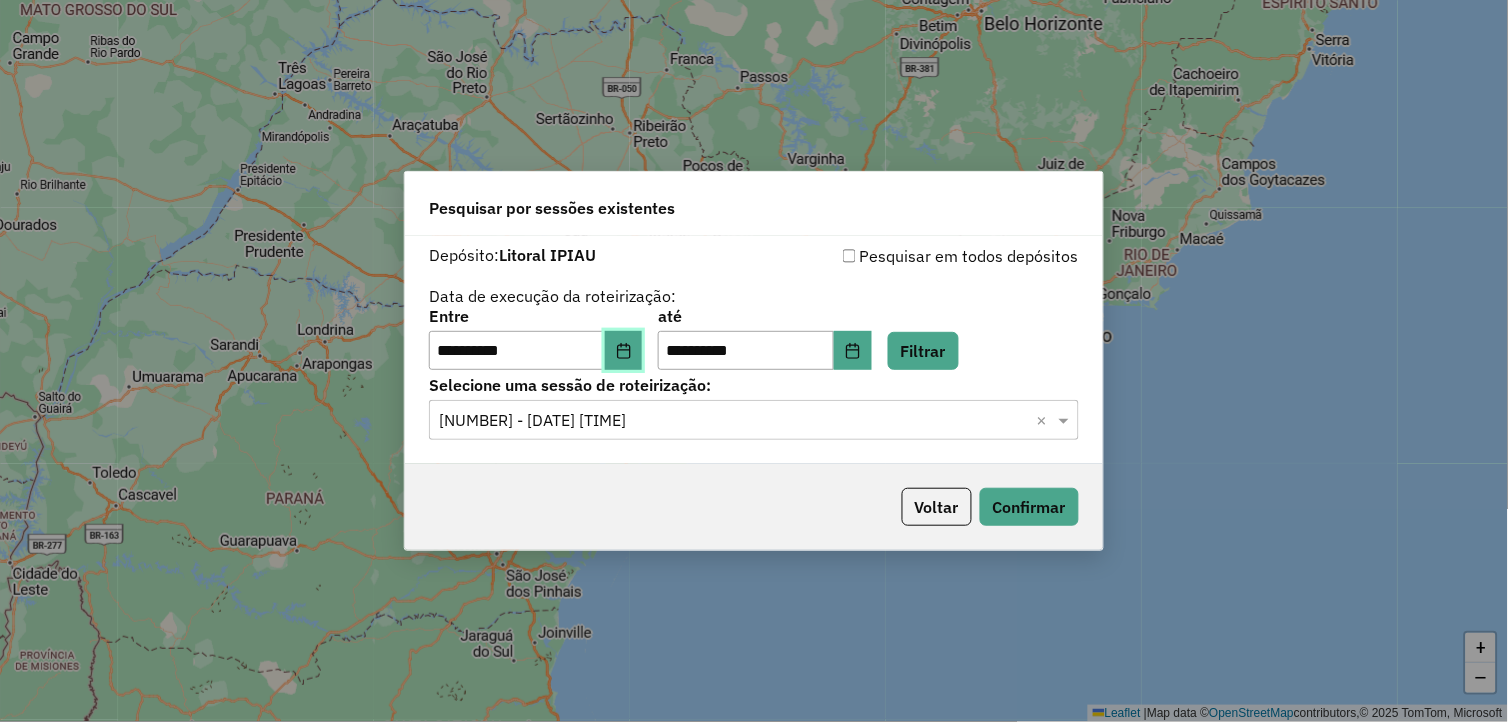 click 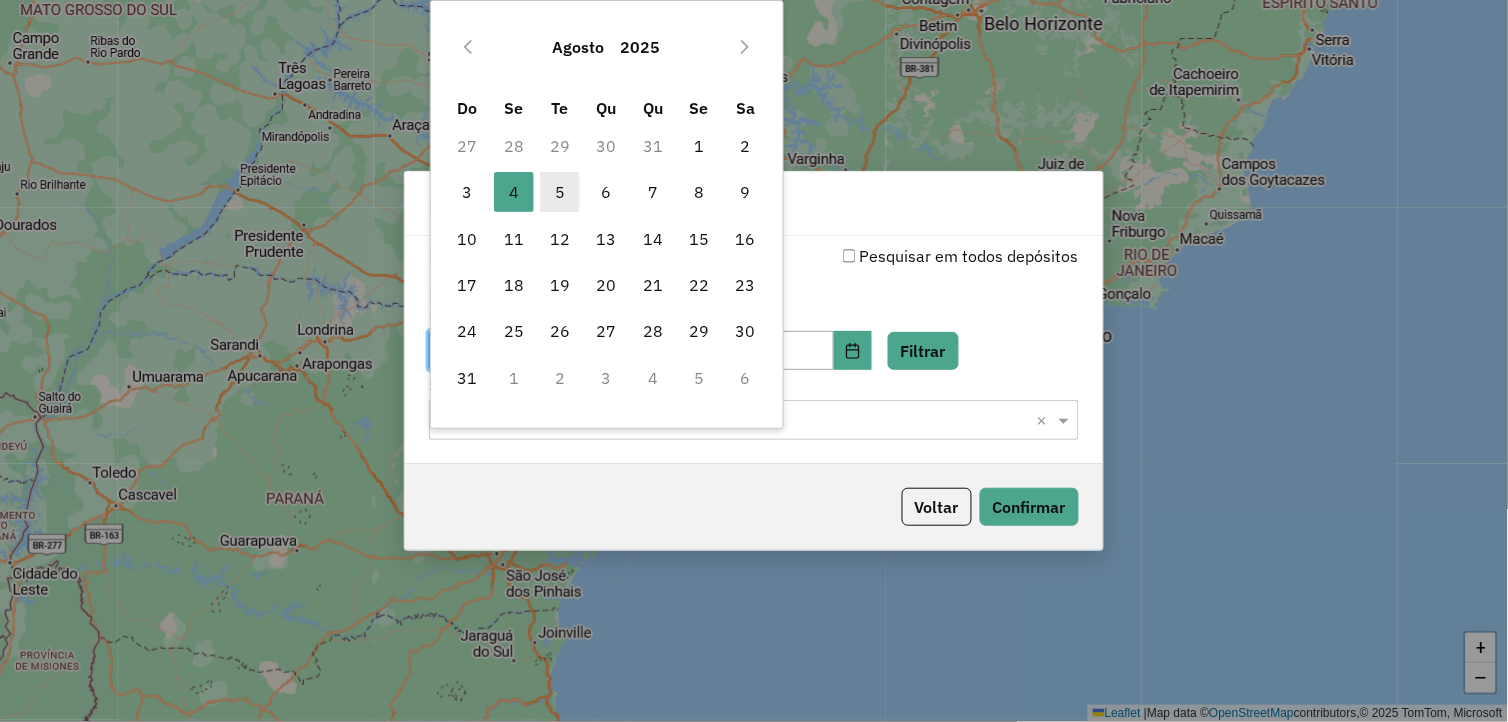 click on "5" at bounding box center (560, 192) 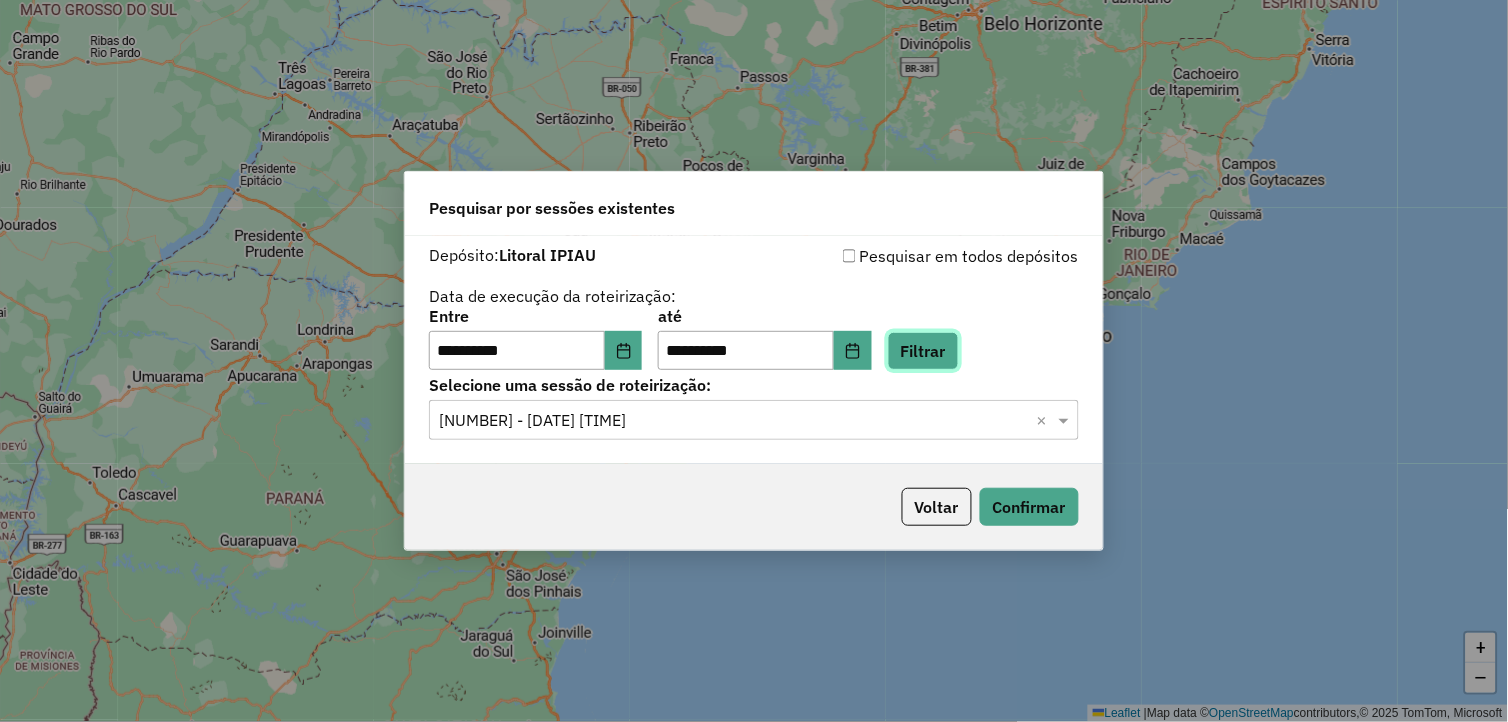 click on "Filtrar" 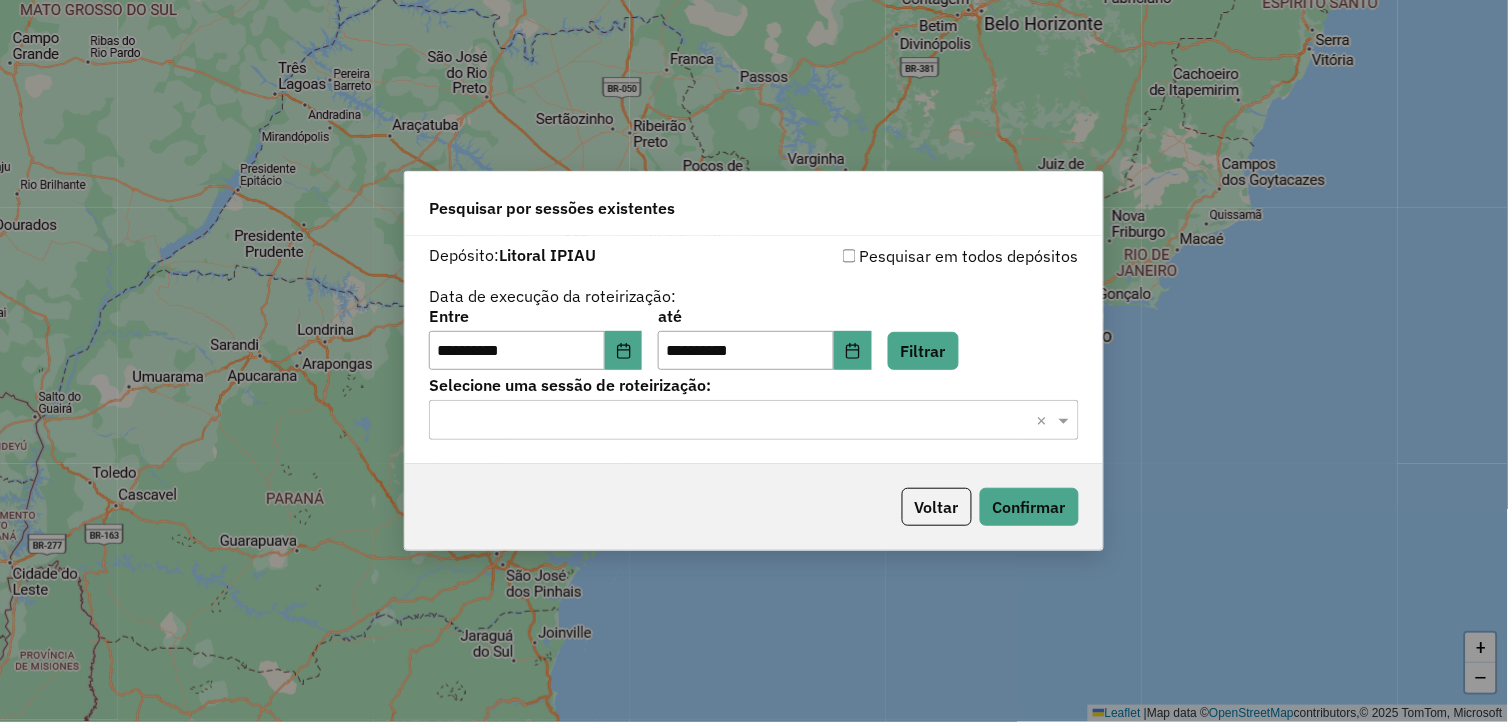 click 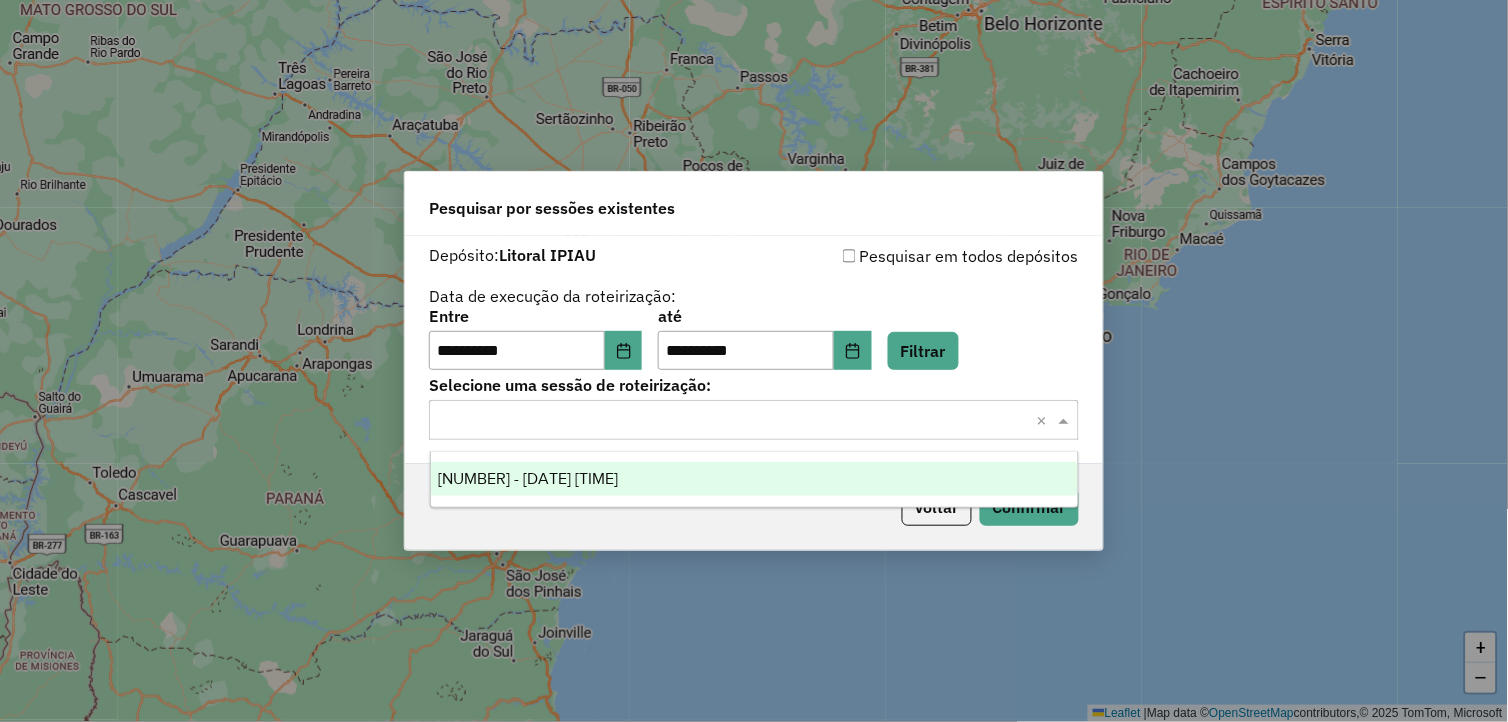click on "[NUMBER] - [DATE] [TIME]" at bounding box center (755, 479) 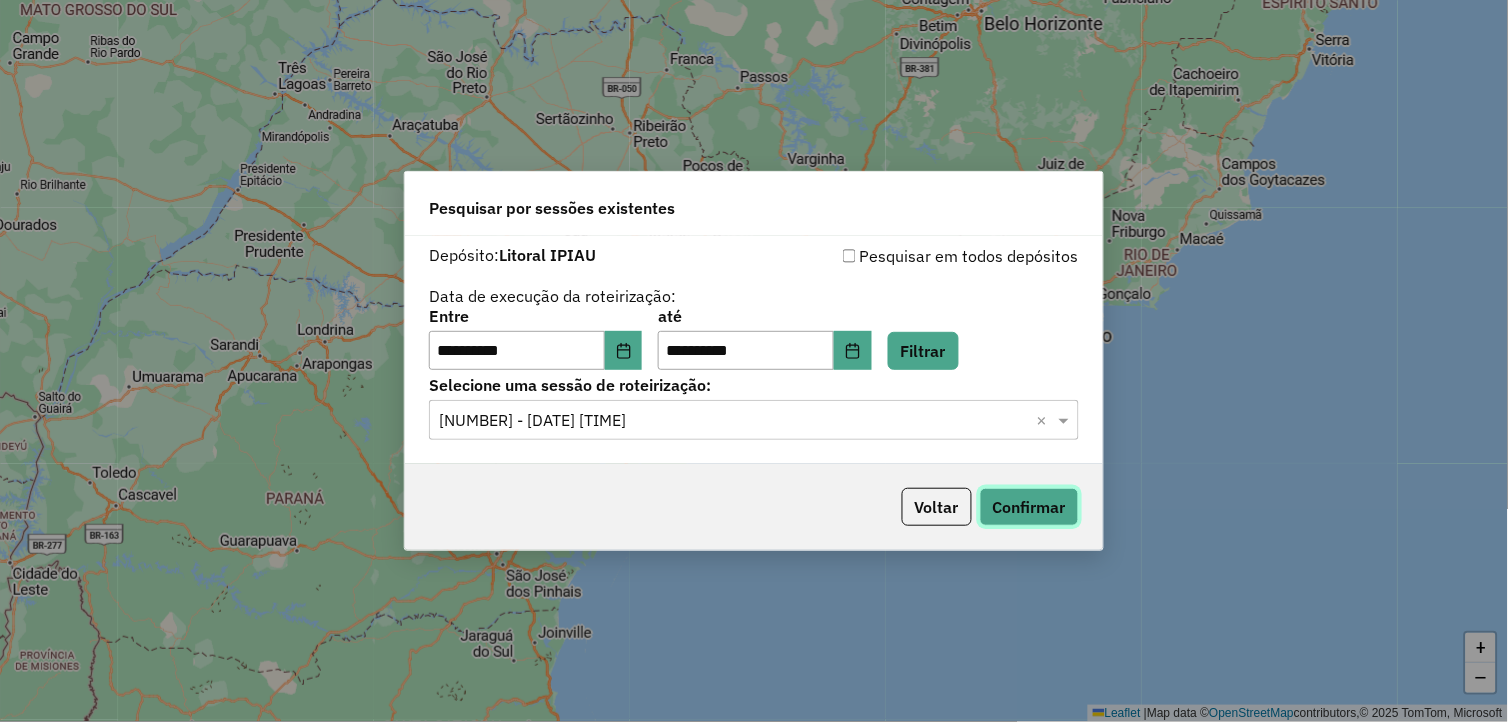 click on "Confirmar" 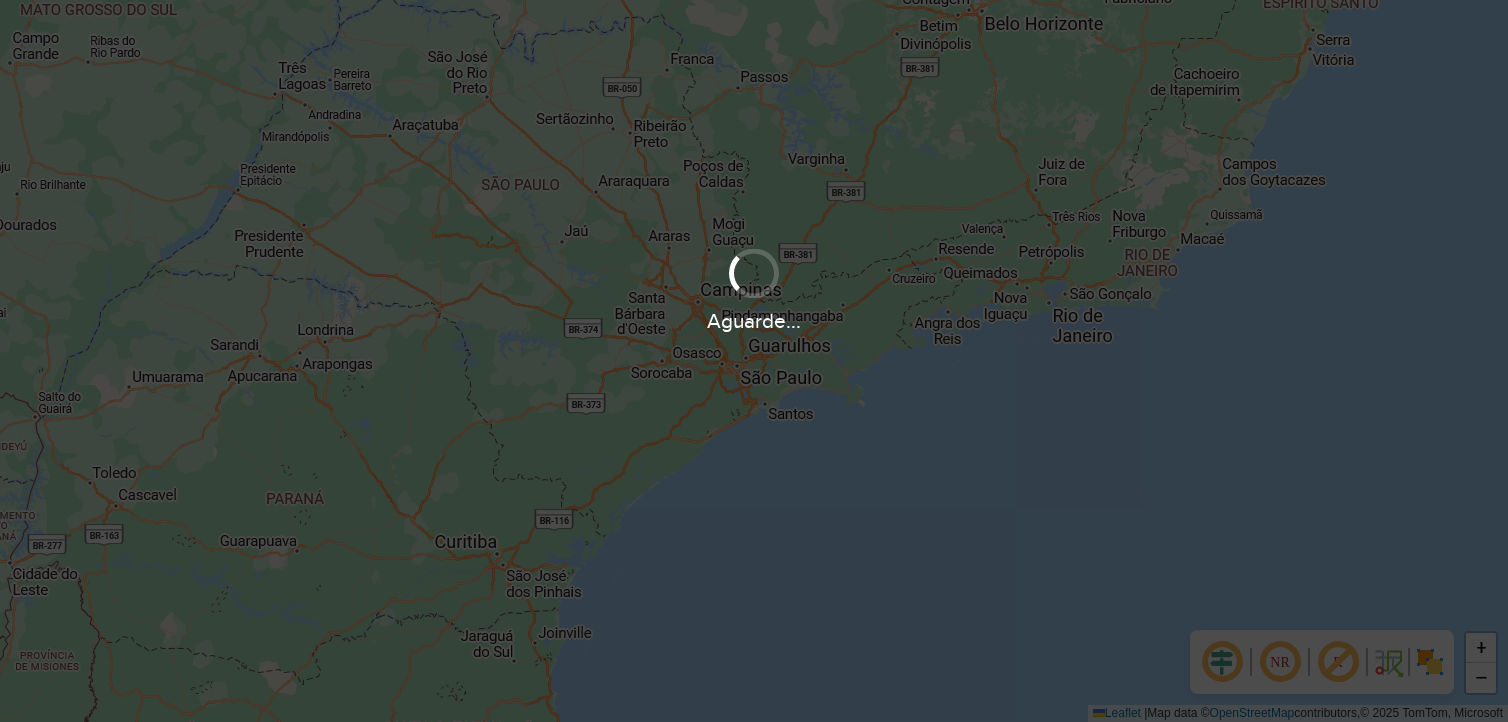 scroll, scrollTop: 0, scrollLeft: 0, axis: both 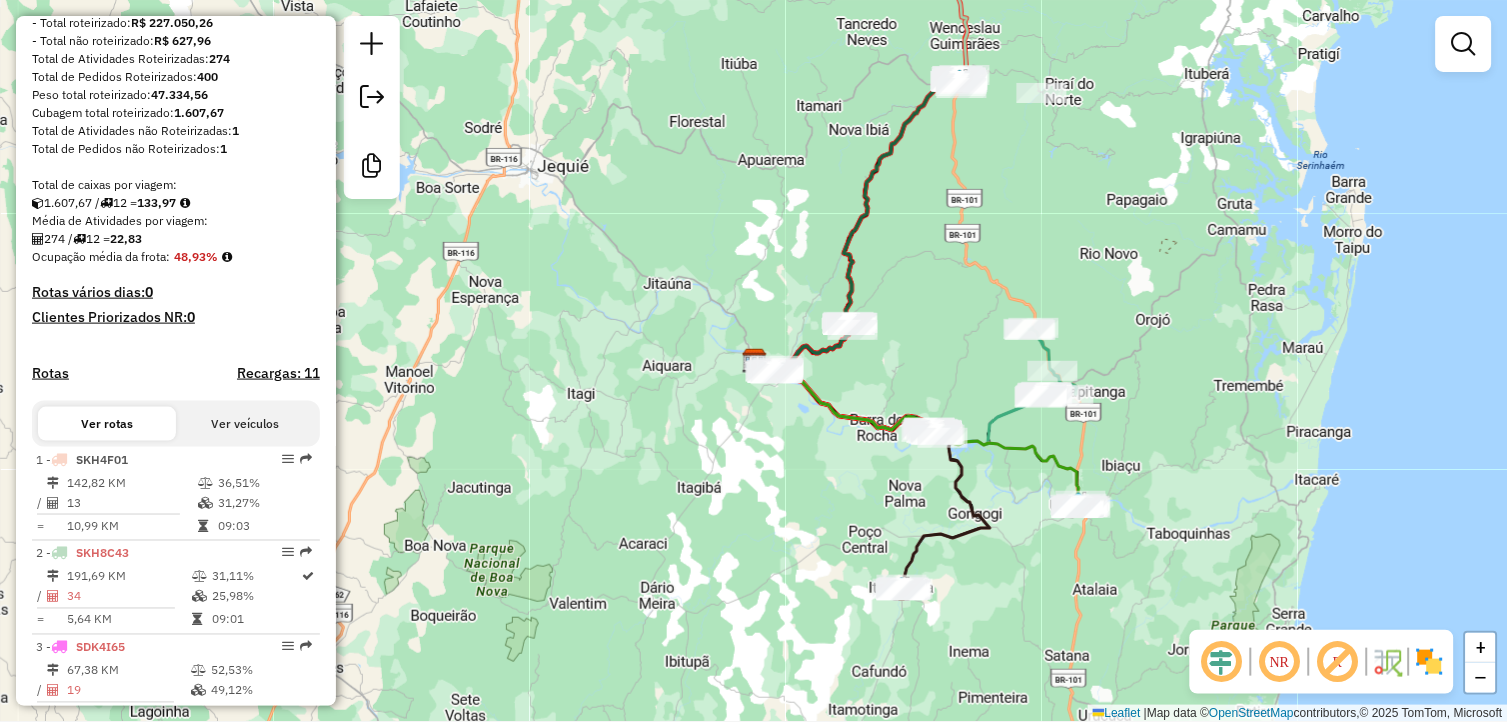 drag, startPoint x: 150, startPoint y: 97, endPoint x: 207, endPoint y: 96, distance: 57.00877 